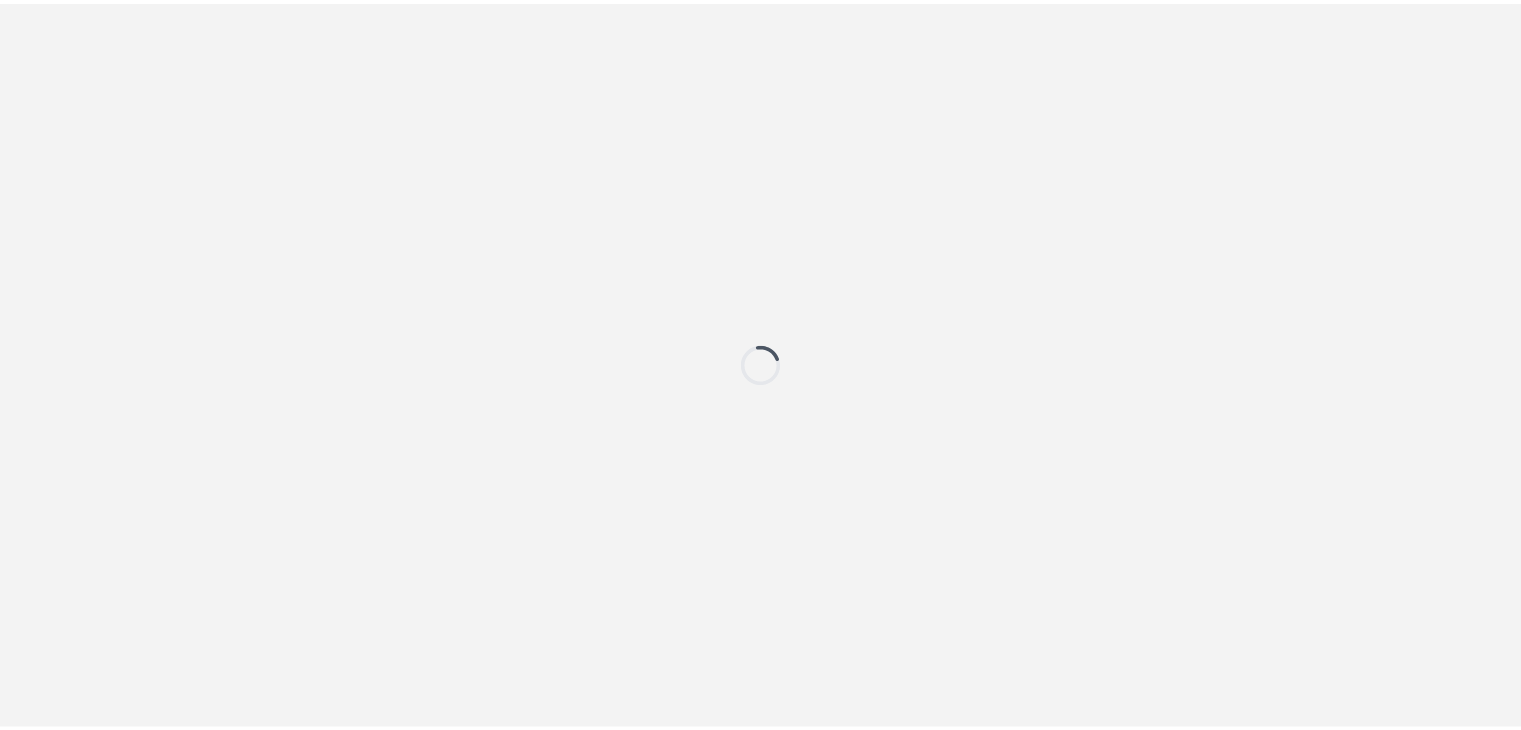 scroll, scrollTop: 0, scrollLeft: 0, axis: both 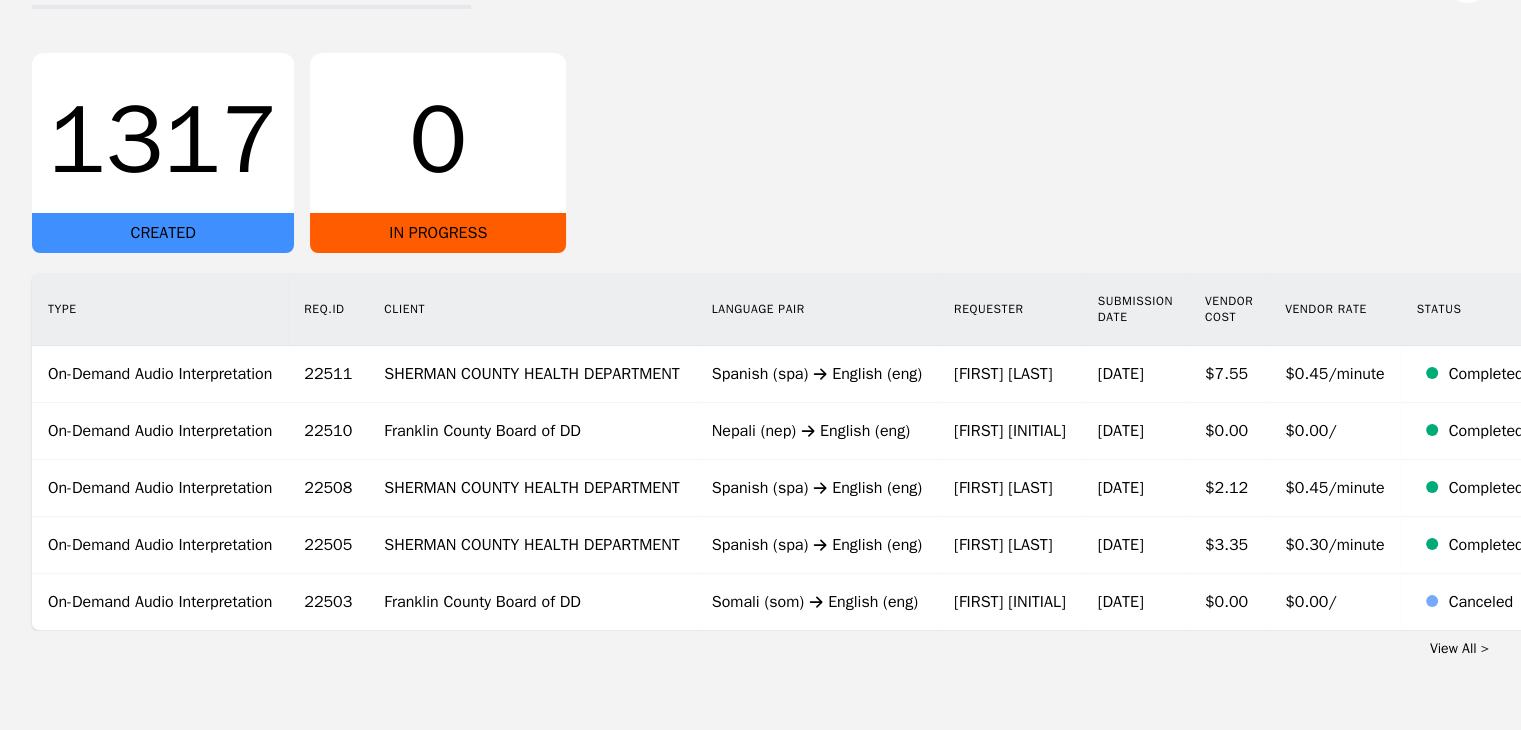 click on "1317 CREATED 0 IN PROGRESS" at bounding box center (760, 153) 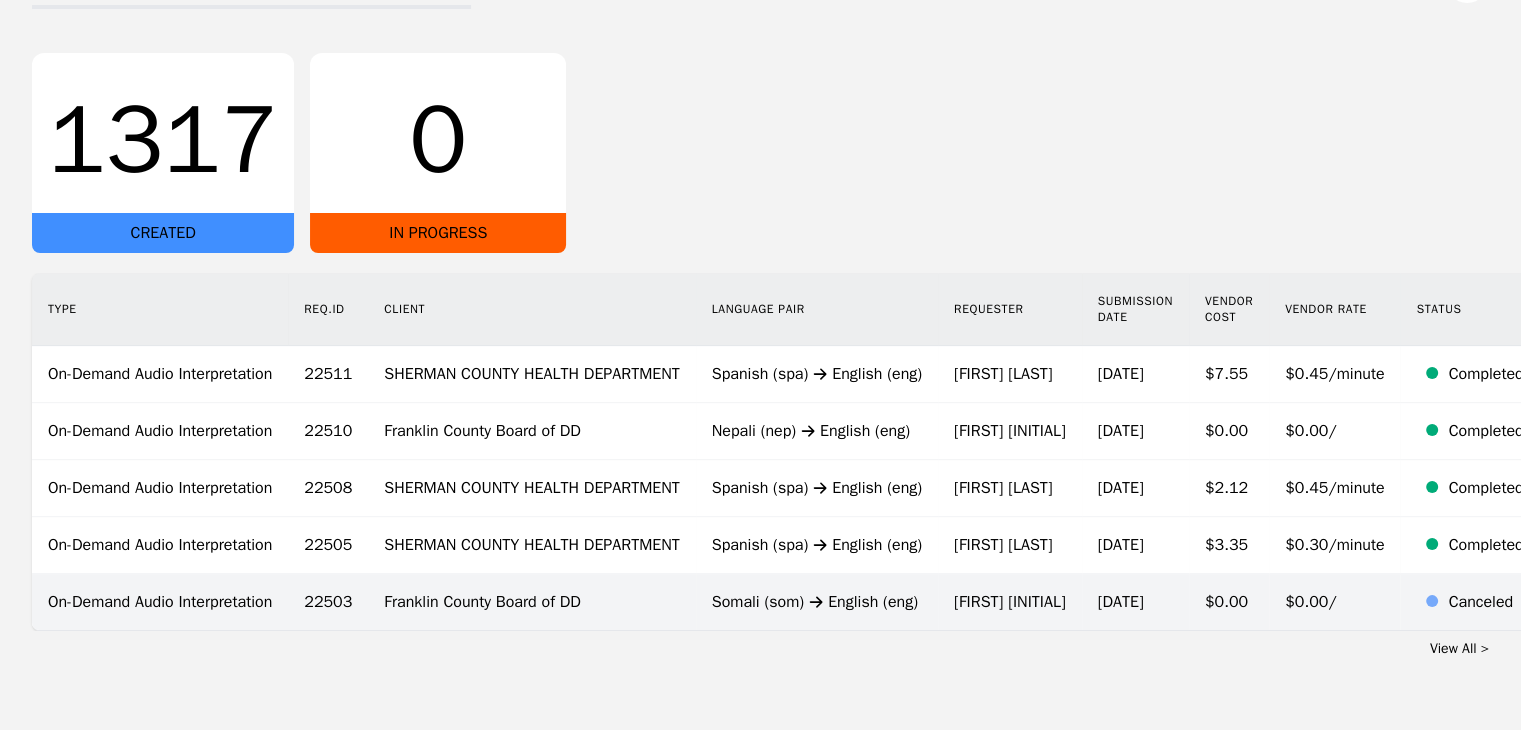 click on "[LANG] ([LANG]) [LANG] ([LANG])" at bounding box center (817, 602) 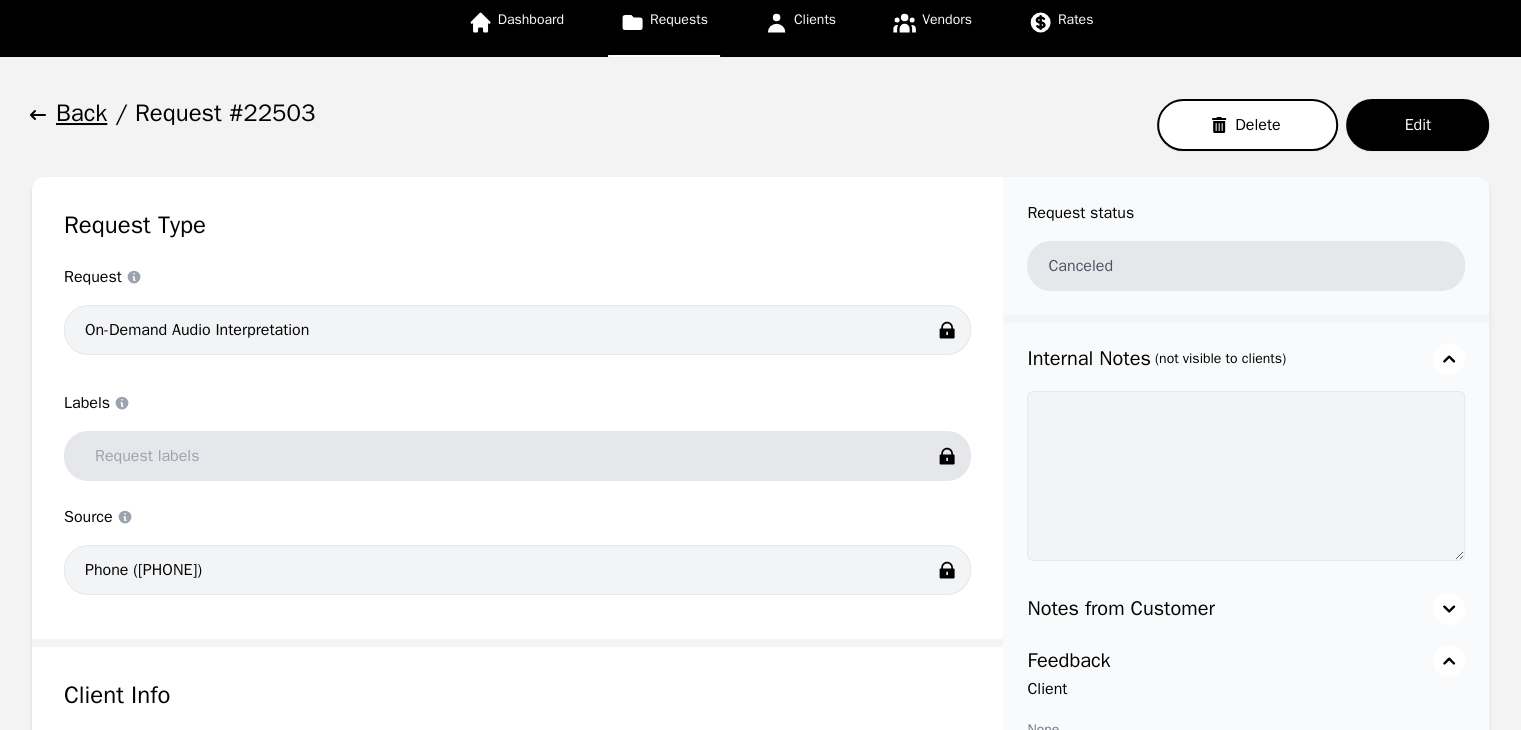 scroll, scrollTop: 0, scrollLeft: 0, axis: both 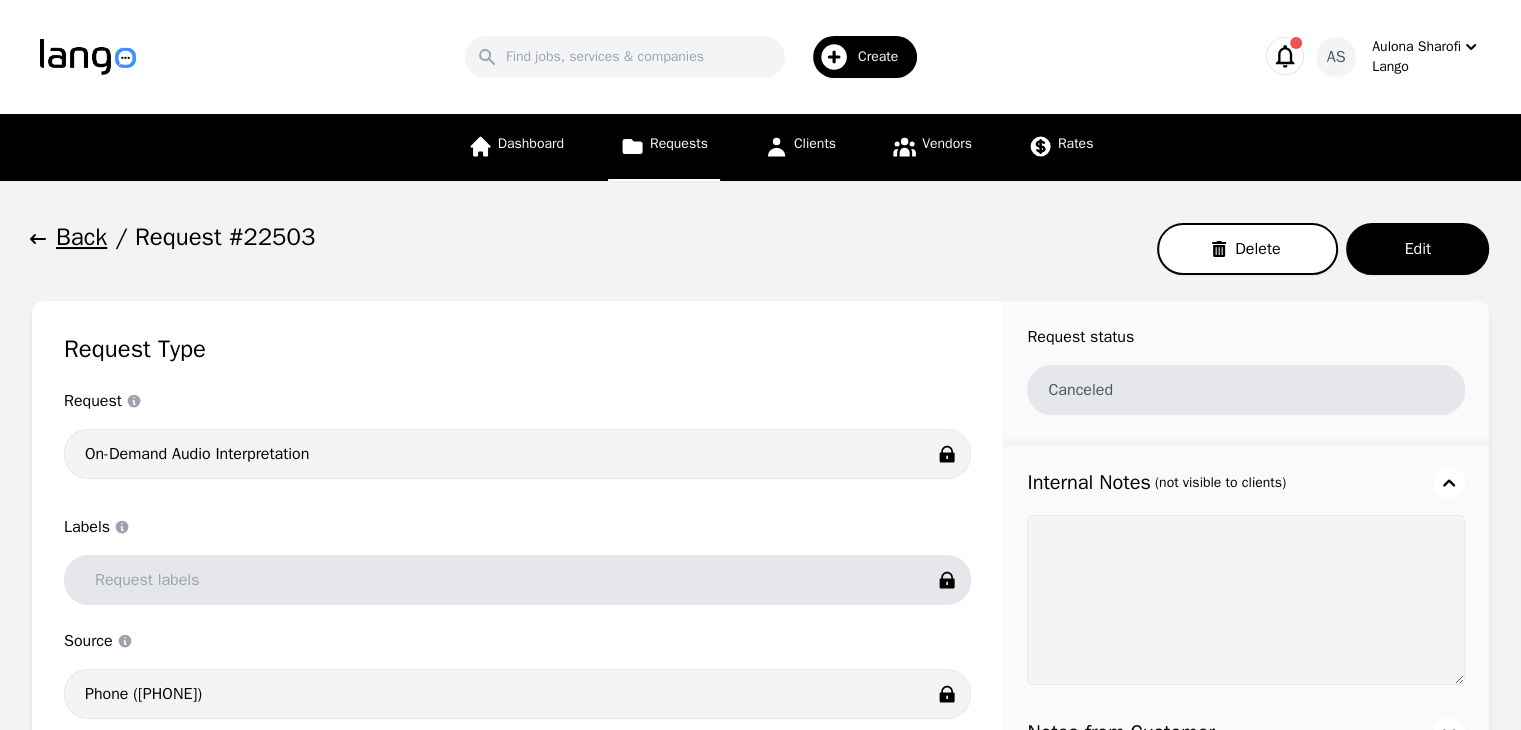 click 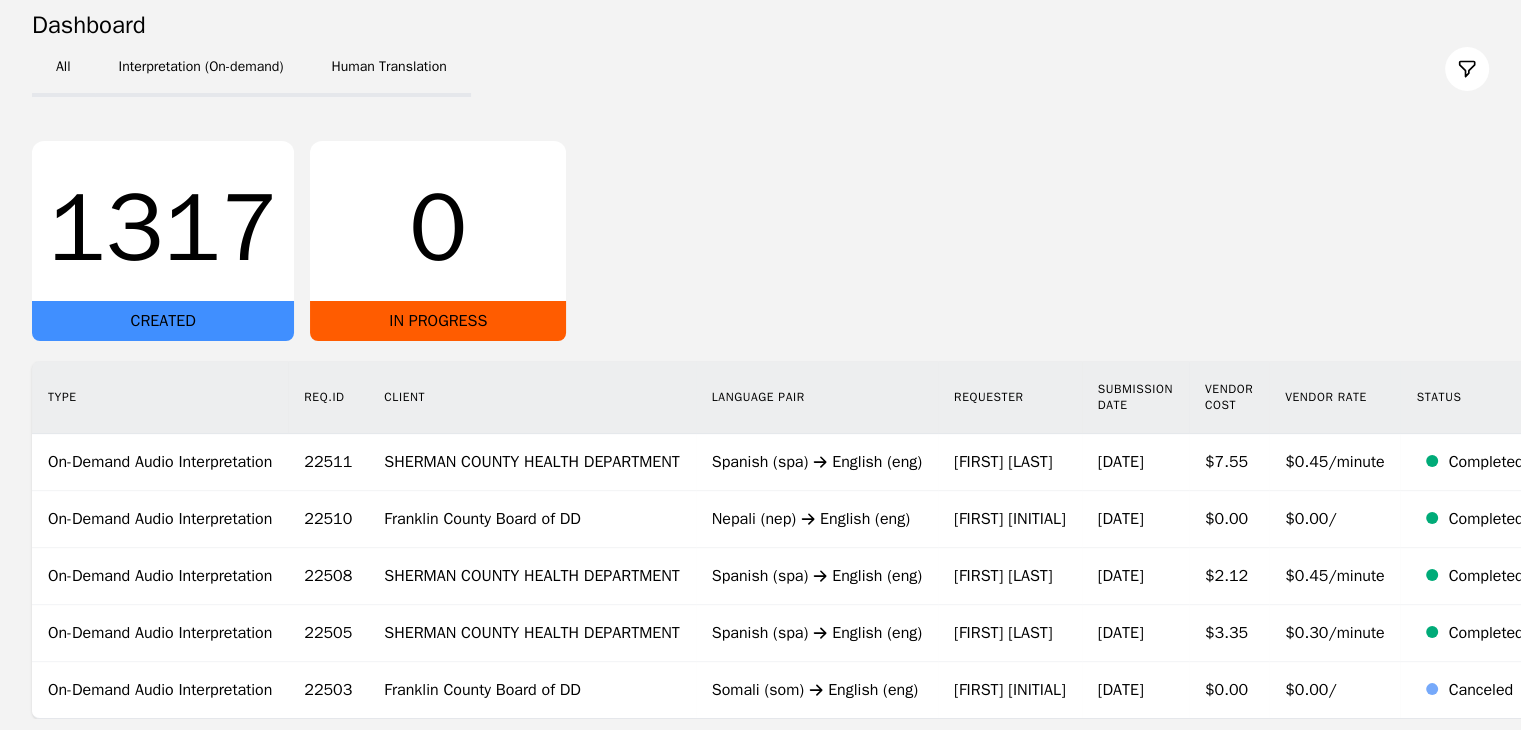 scroll, scrollTop: 359, scrollLeft: 0, axis: vertical 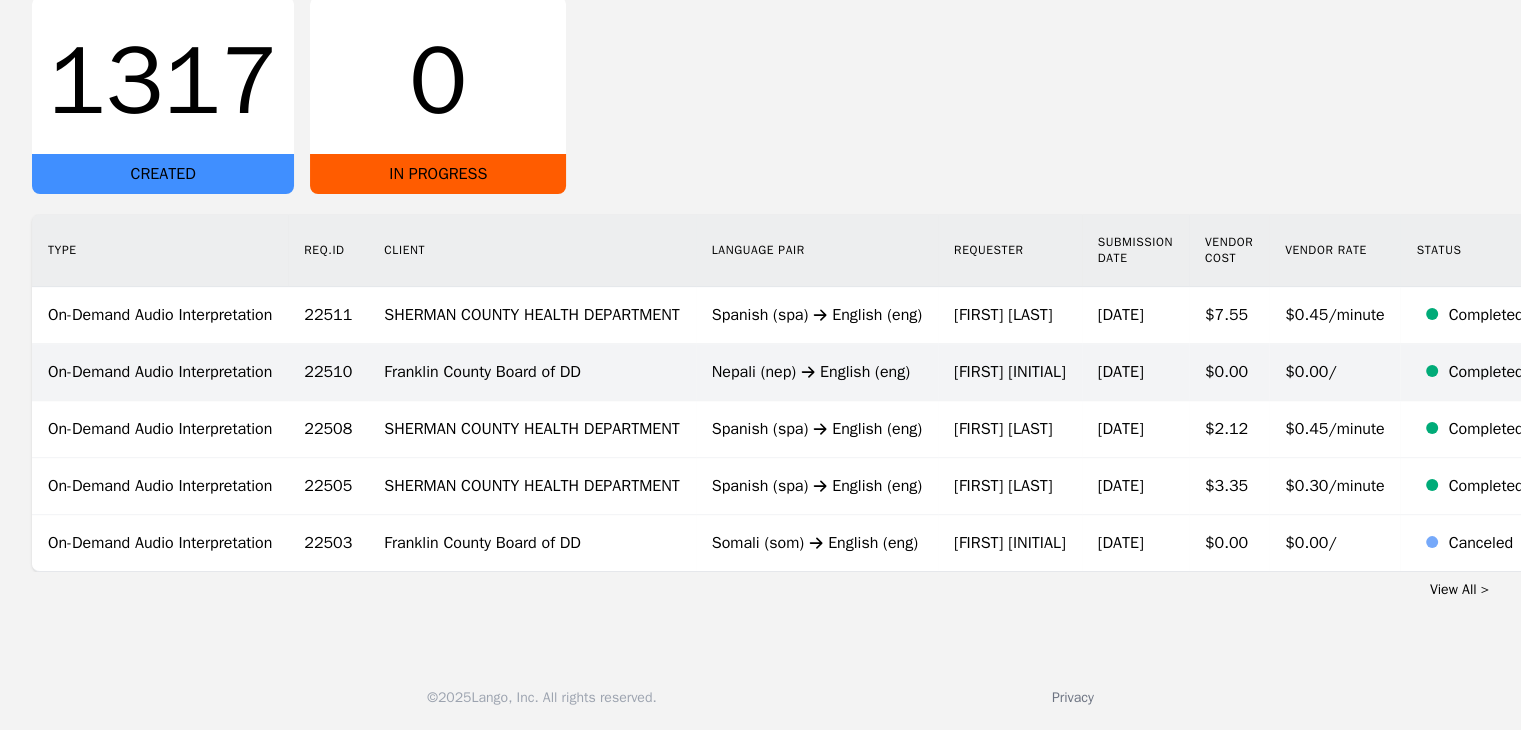 click on "[LANG] ([LANG]) [LANG] ([LANG])" at bounding box center (817, 372) 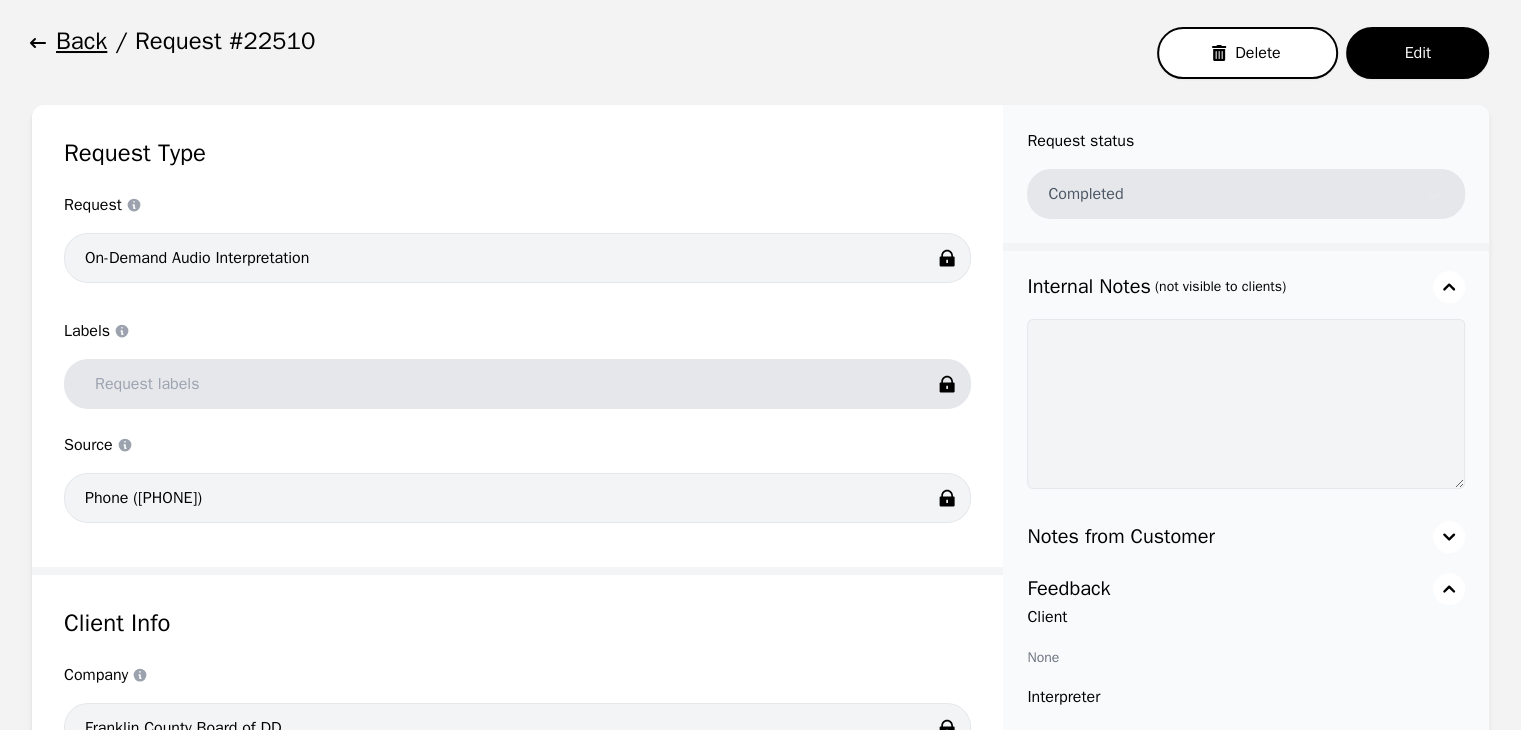 scroll, scrollTop: 196, scrollLeft: 0, axis: vertical 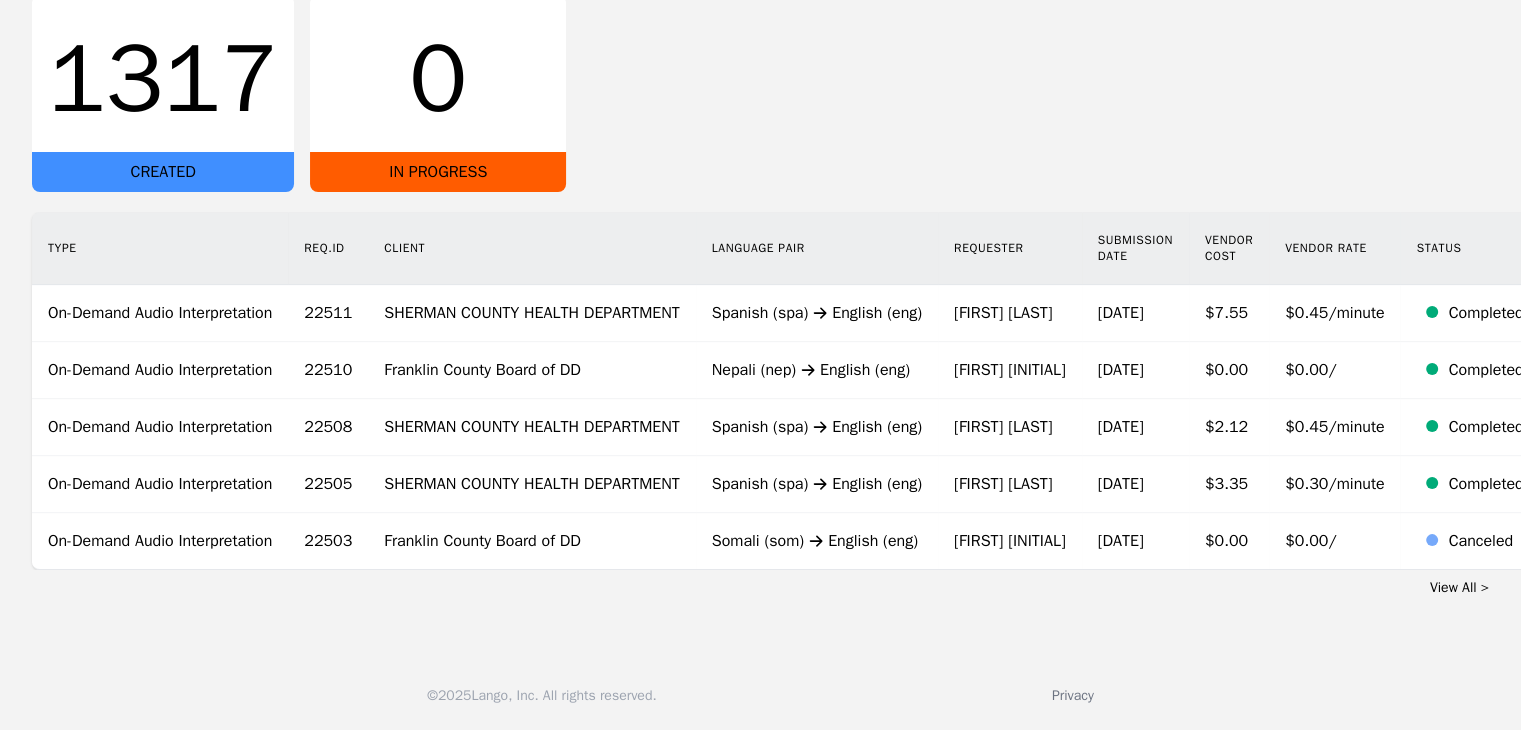 click on "View All >" at bounding box center (1459, 587) 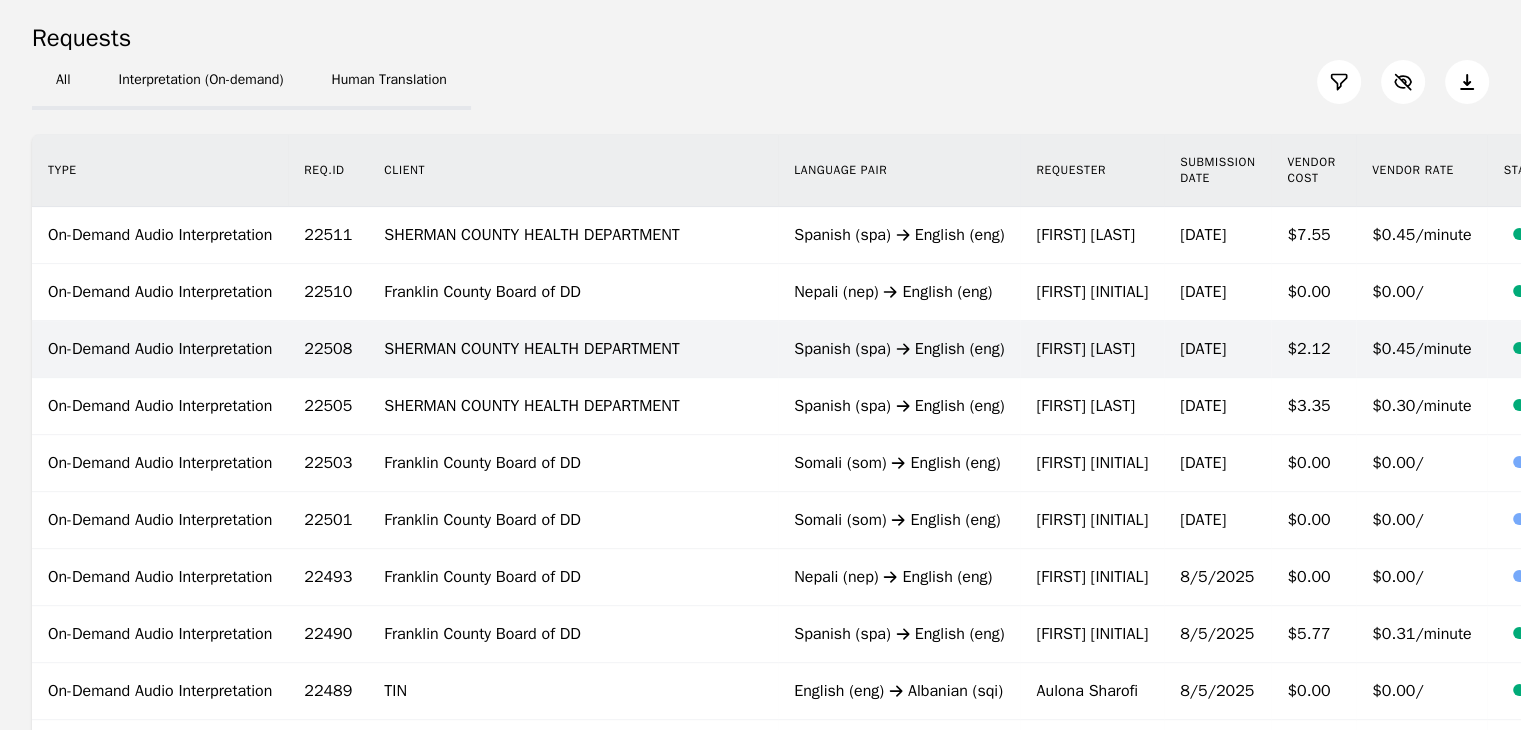 scroll, scrollTop: 200, scrollLeft: 0, axis: vertical 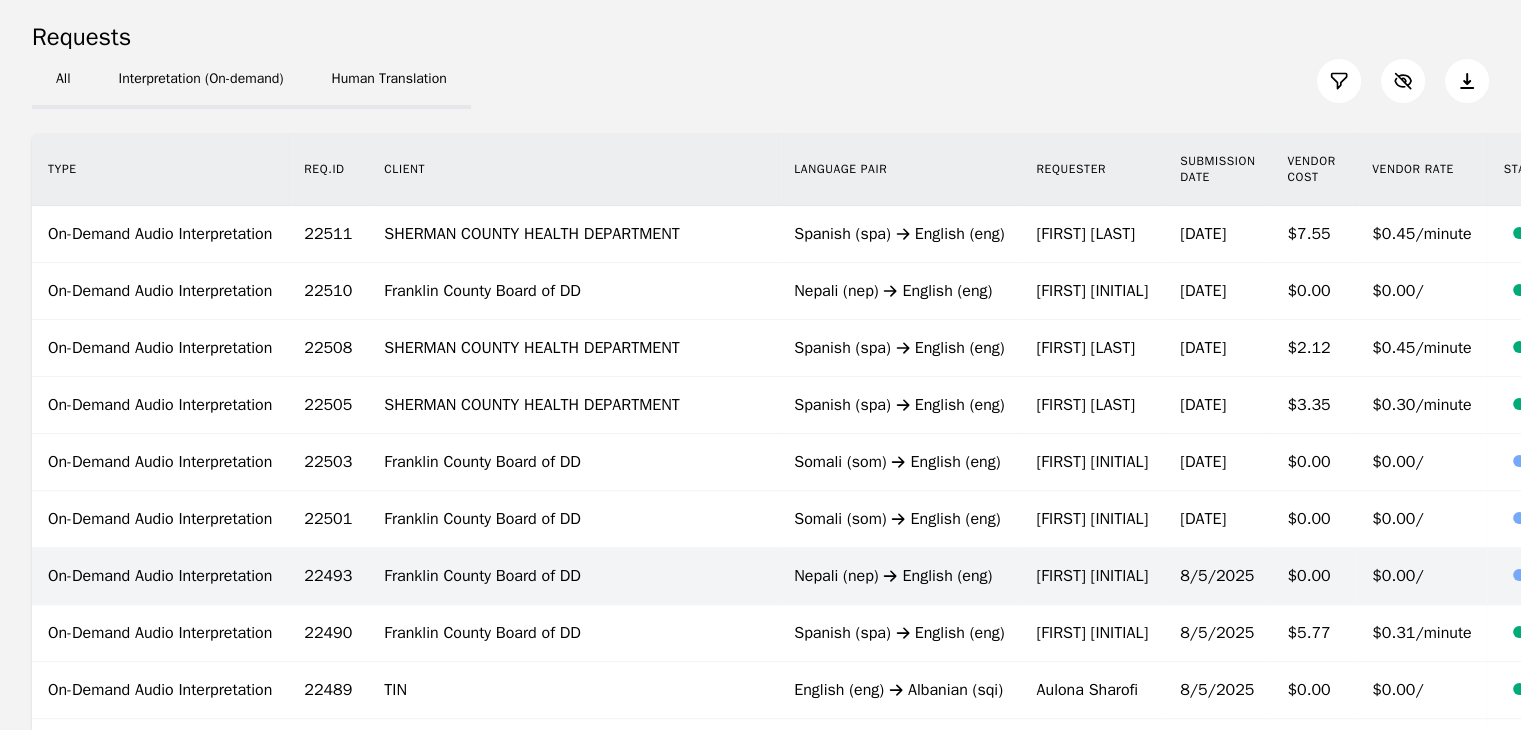 click on "[LANG] ([LANG]) [LANG] ([LANG])" at bounding box center [899, 576] 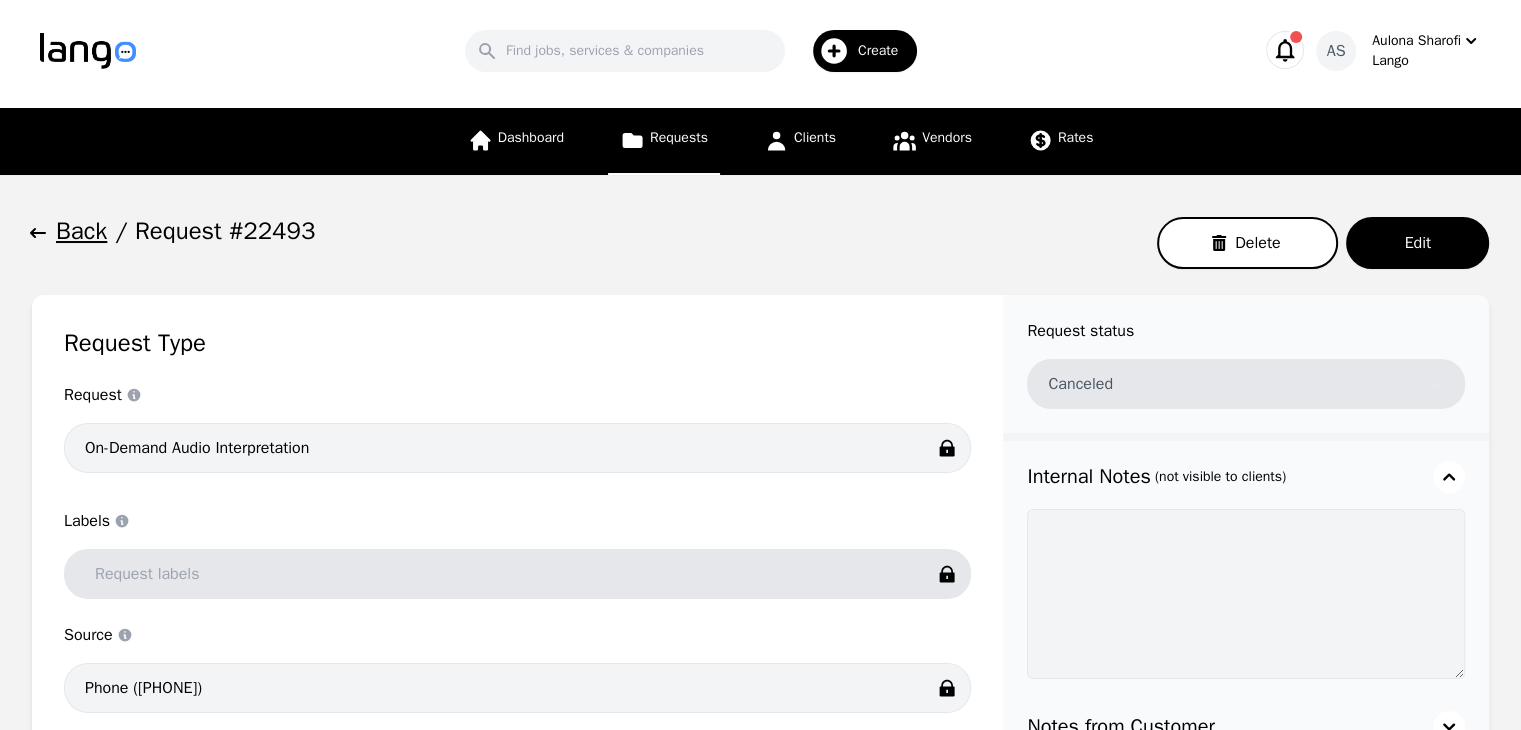 scroll, scrollTop: 0, scrollLeft: 0, axis: both 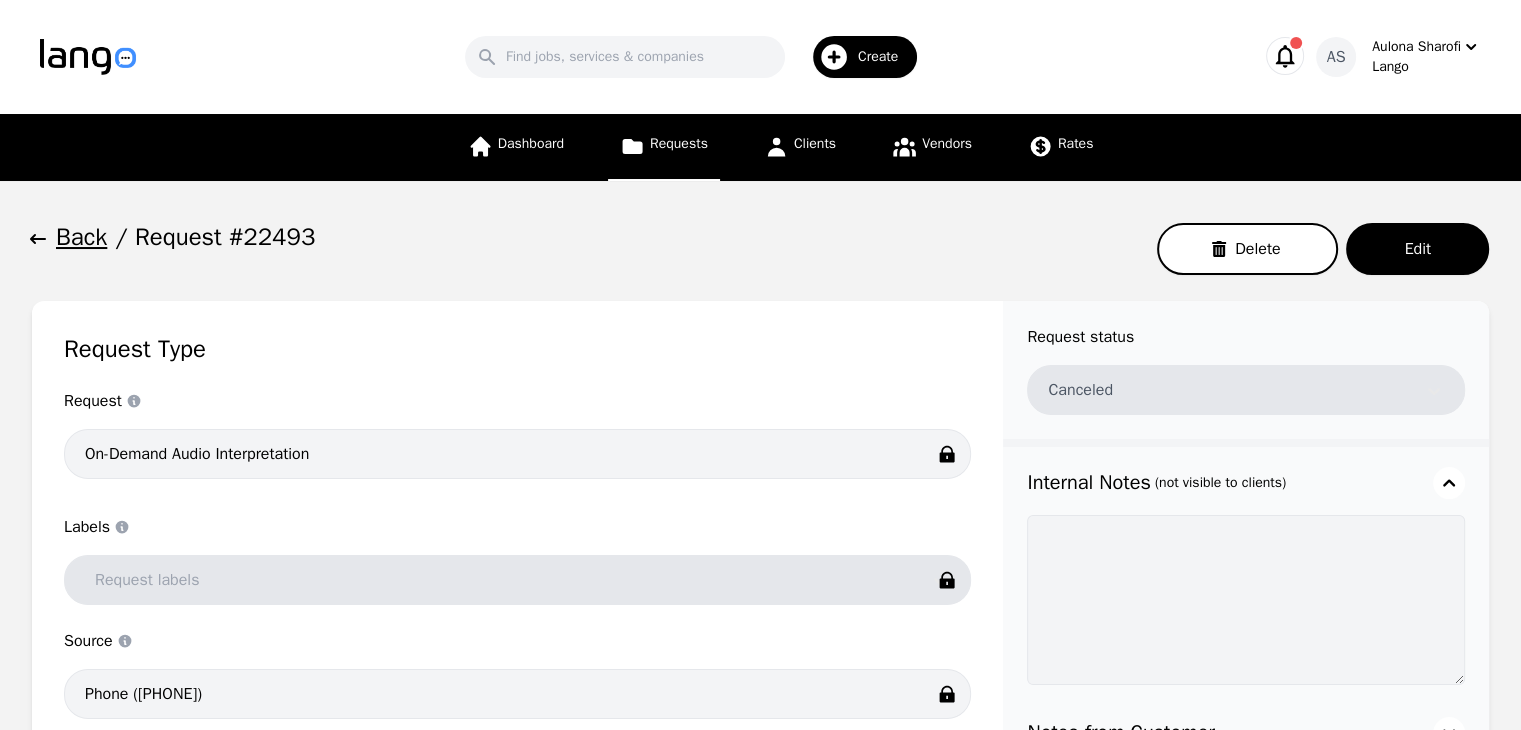 click on "Phone ([PHONE]) Client Info Company Company Franklin County Board of DD Requester Requester Carey H Job Details Source Language Source Language Nepali Target Language Target Language English Start Time Start Time End Time End Time Submission Date Submission Date 2025-08-05 Vendor Cost $ 0.00 Currency USD Vendor Rate $ 0.00 Currency USD Rate Unit Staffing Gender Gender Vendor Assigned Vendor Assigned Request status Canceled Internal Notes (not visible to clients) Notes from Customer Feedback Client None Interpreter None" at bounding box center (760, 1075) 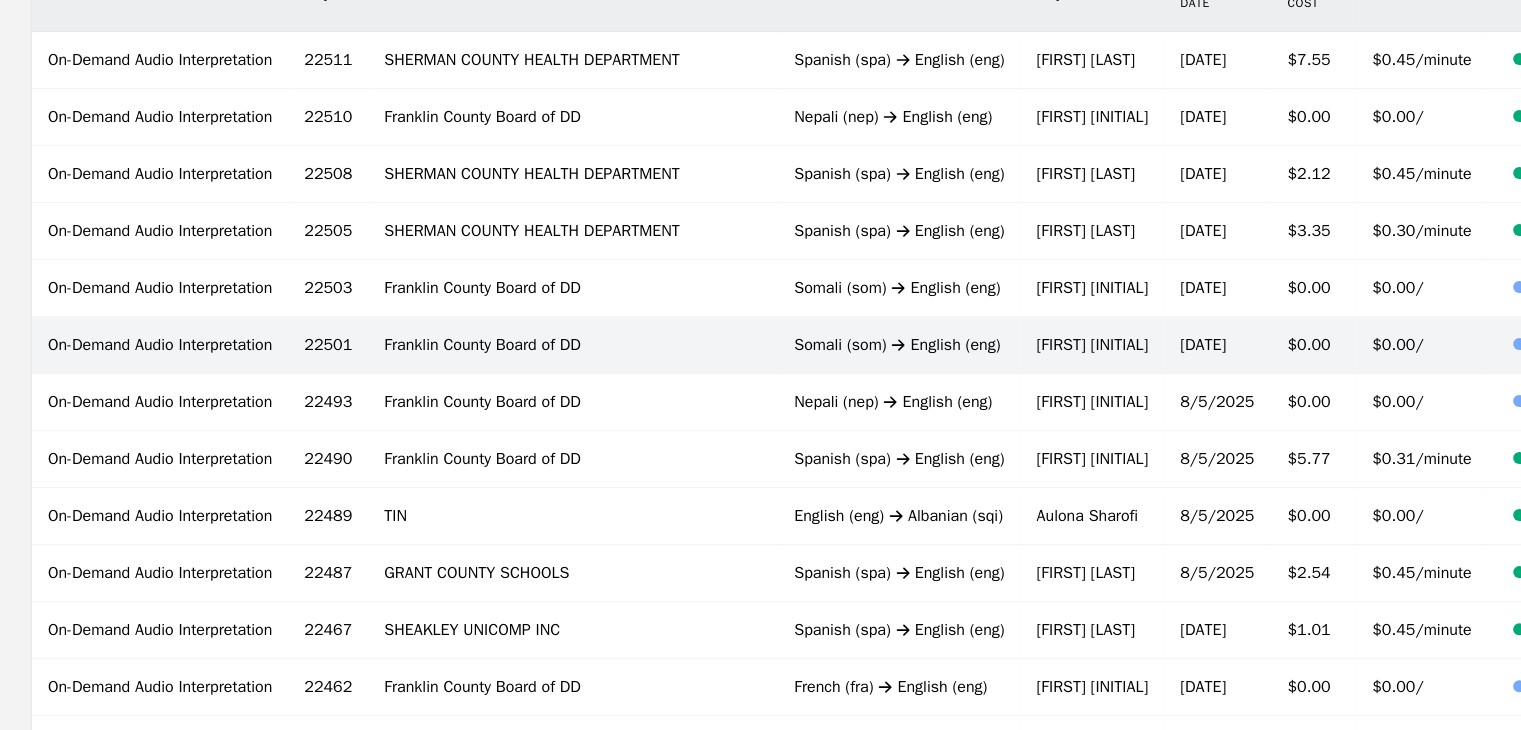 scroll, scrollTop: 1000, scrollLeft: 0, axis: vertical 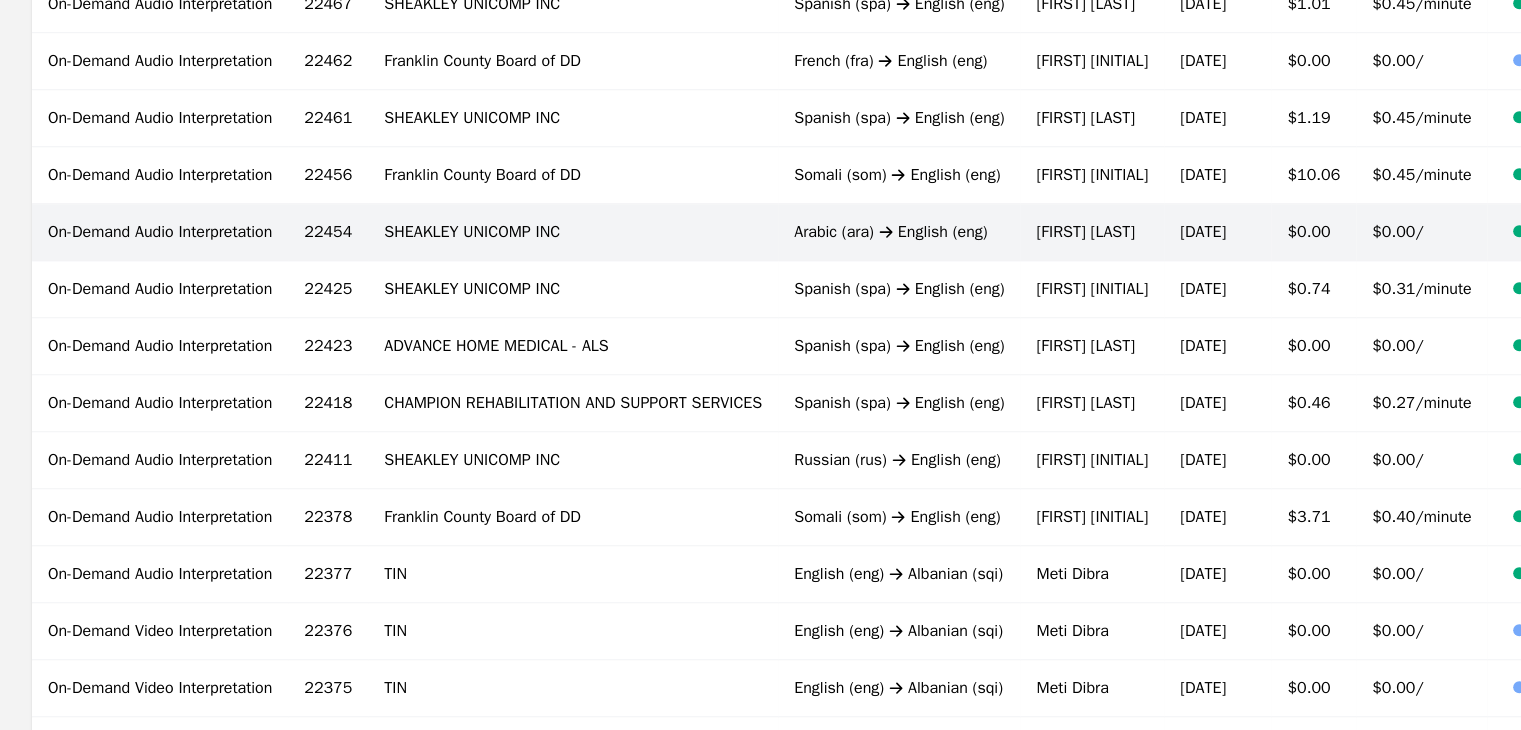 click on "[LANG] ([LANG]) [LANG] ([LANG])" at bounding box center [899, 232] 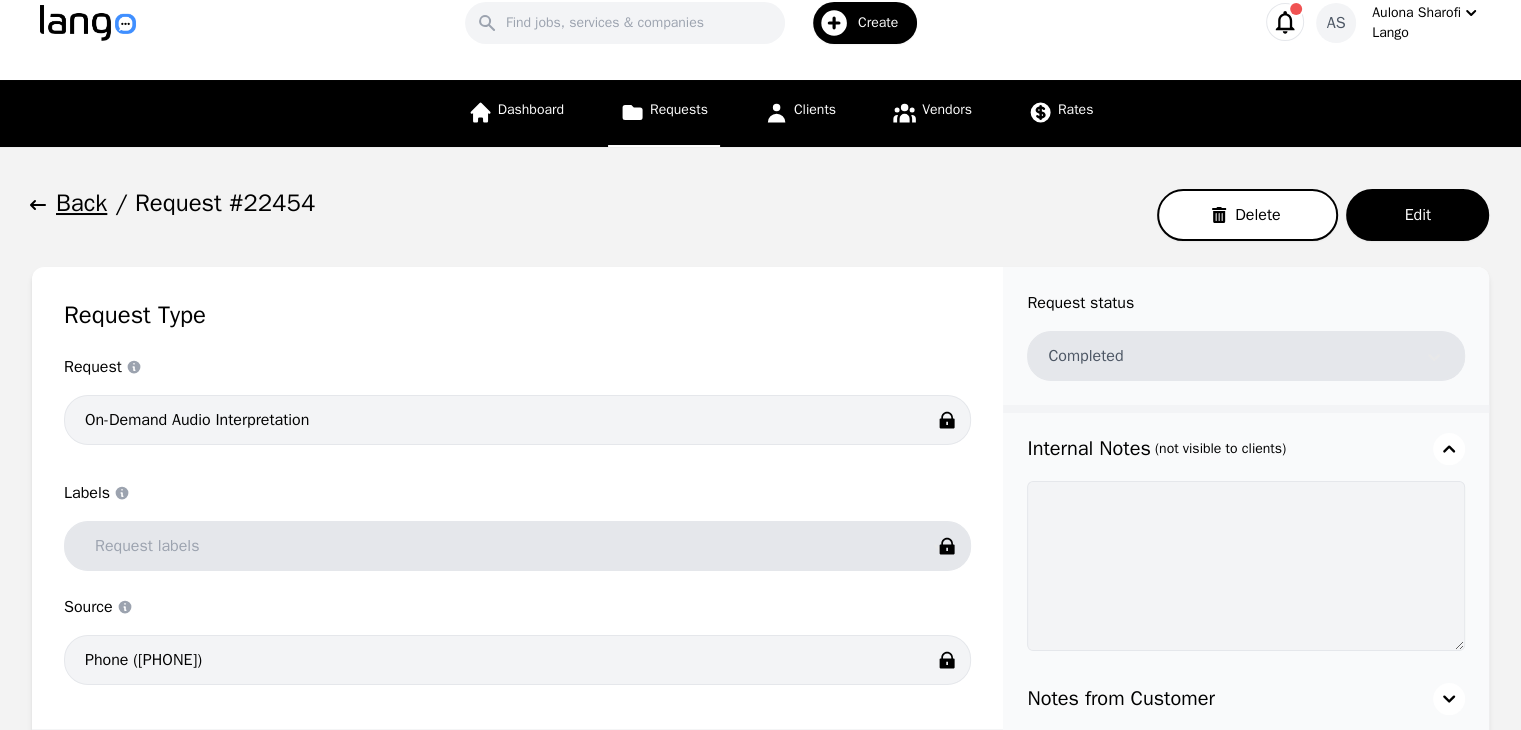 scroll, scrollTop: 0, scrollLeft: 0, axis: both 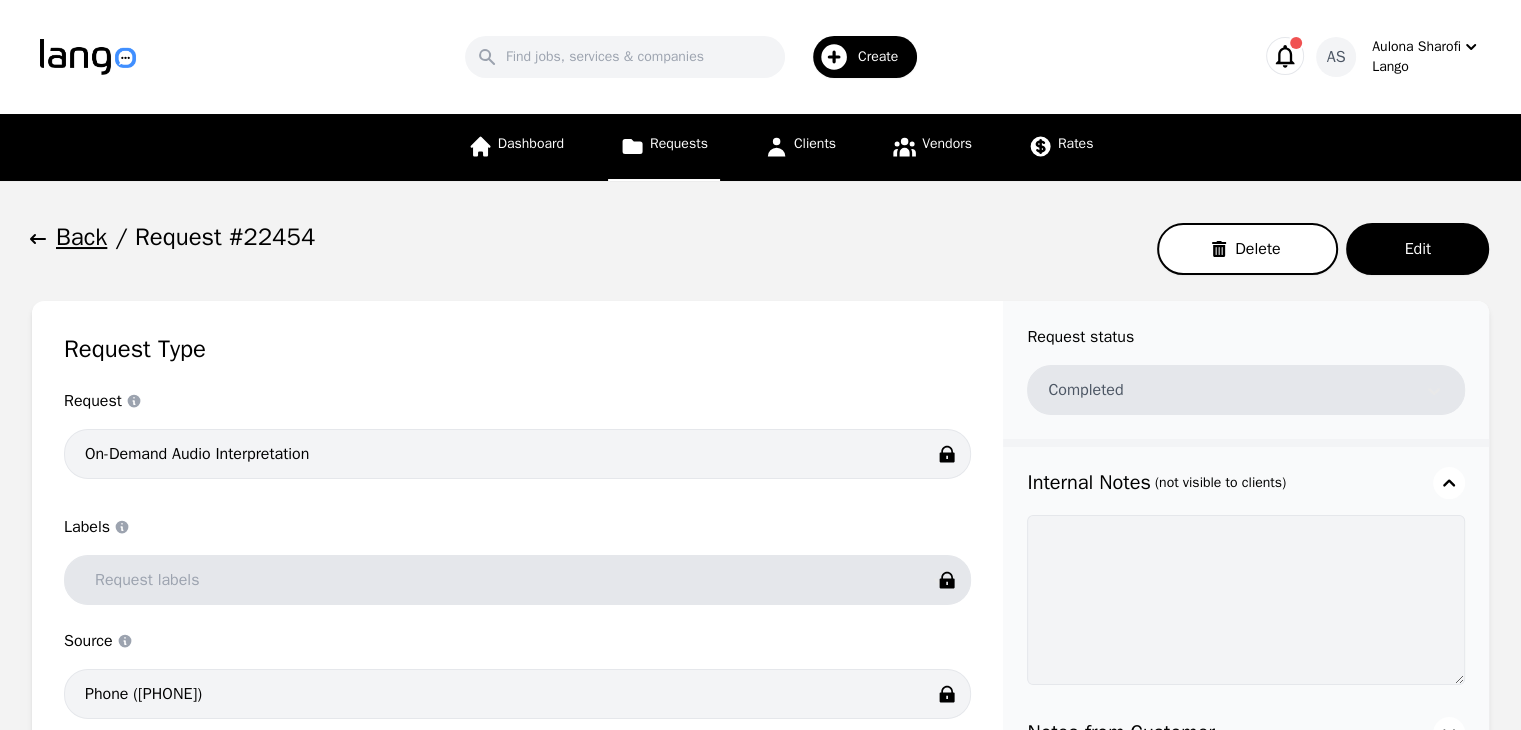 click 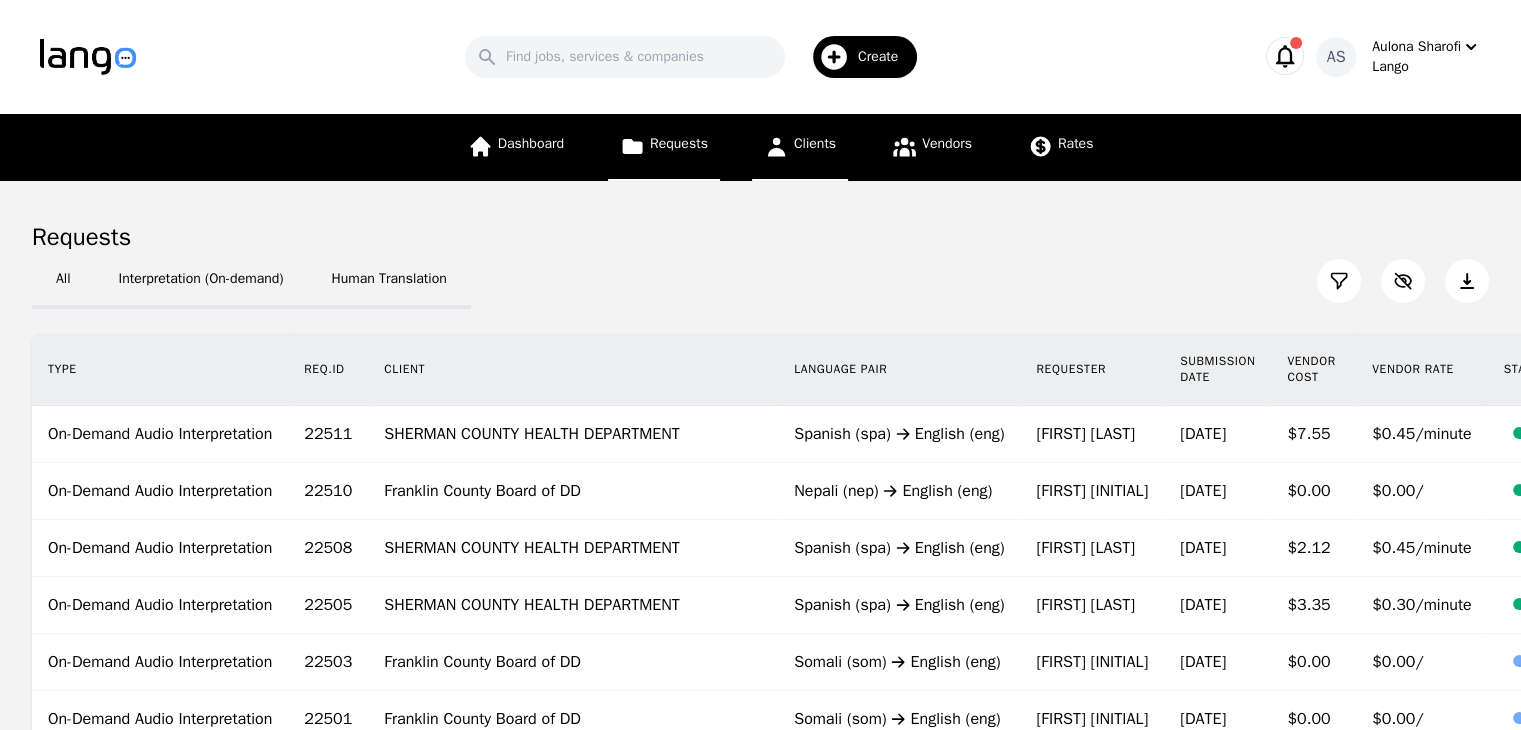 click on "Clients" at bounding box center [800, 147] 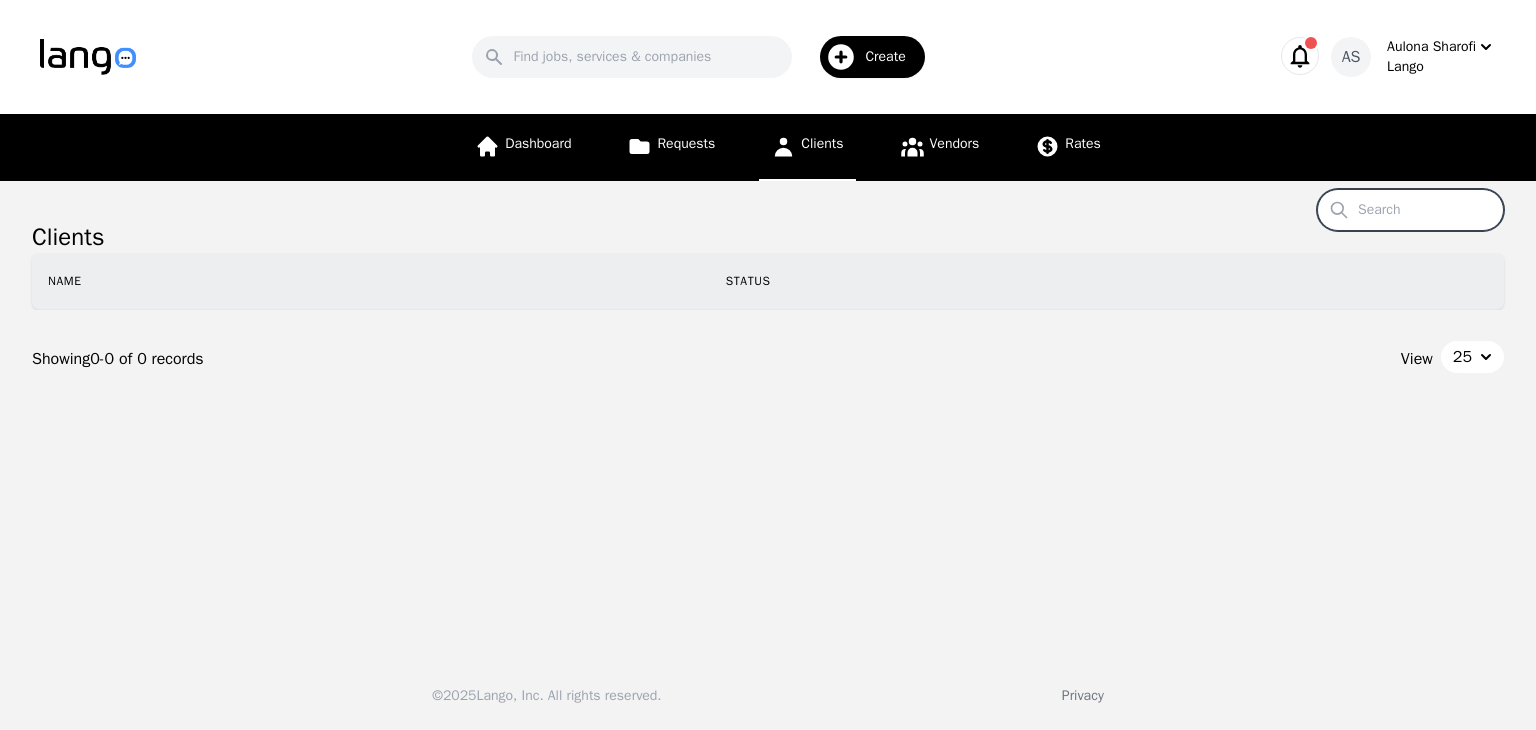 click on "Search" at bounding box center (1410, 210) 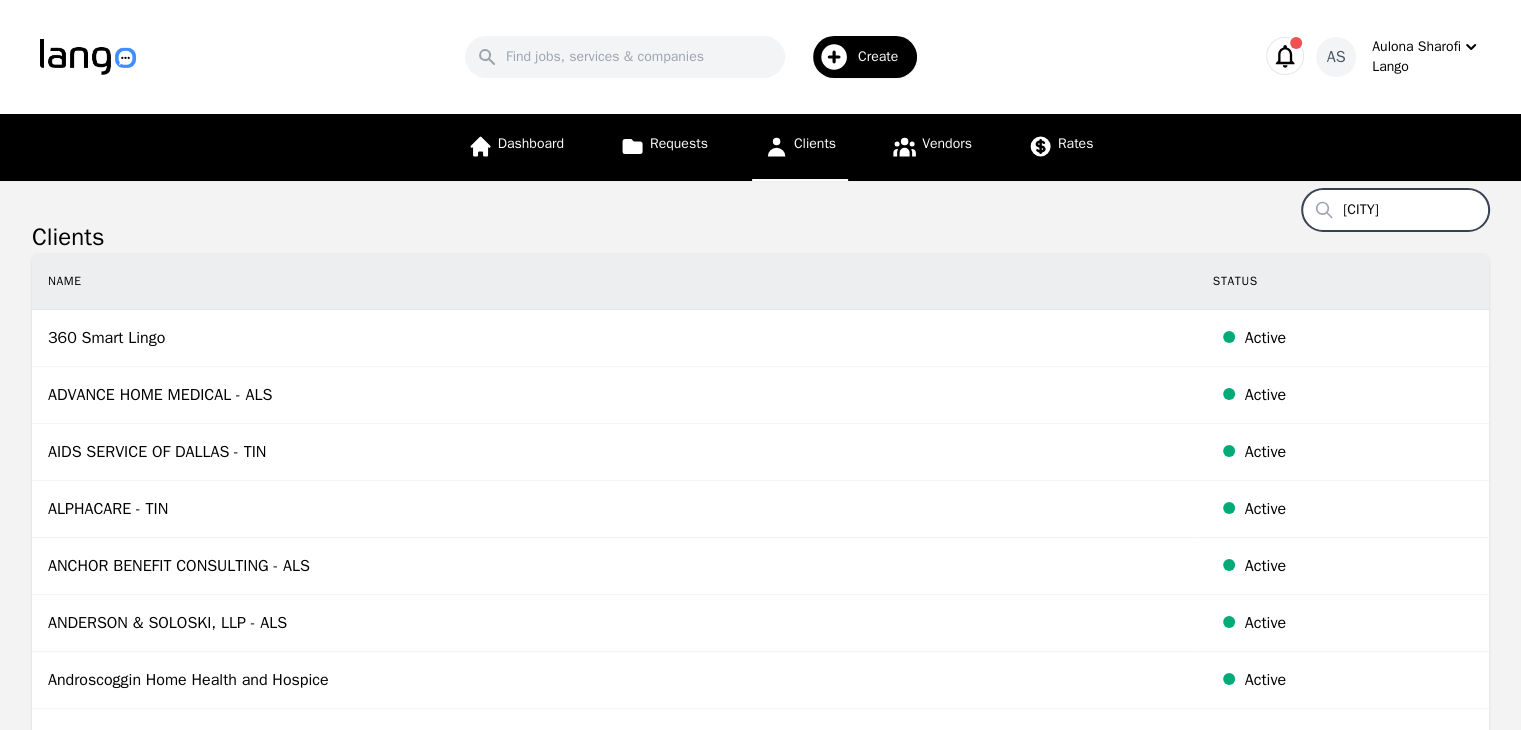 type on "[CITY]" 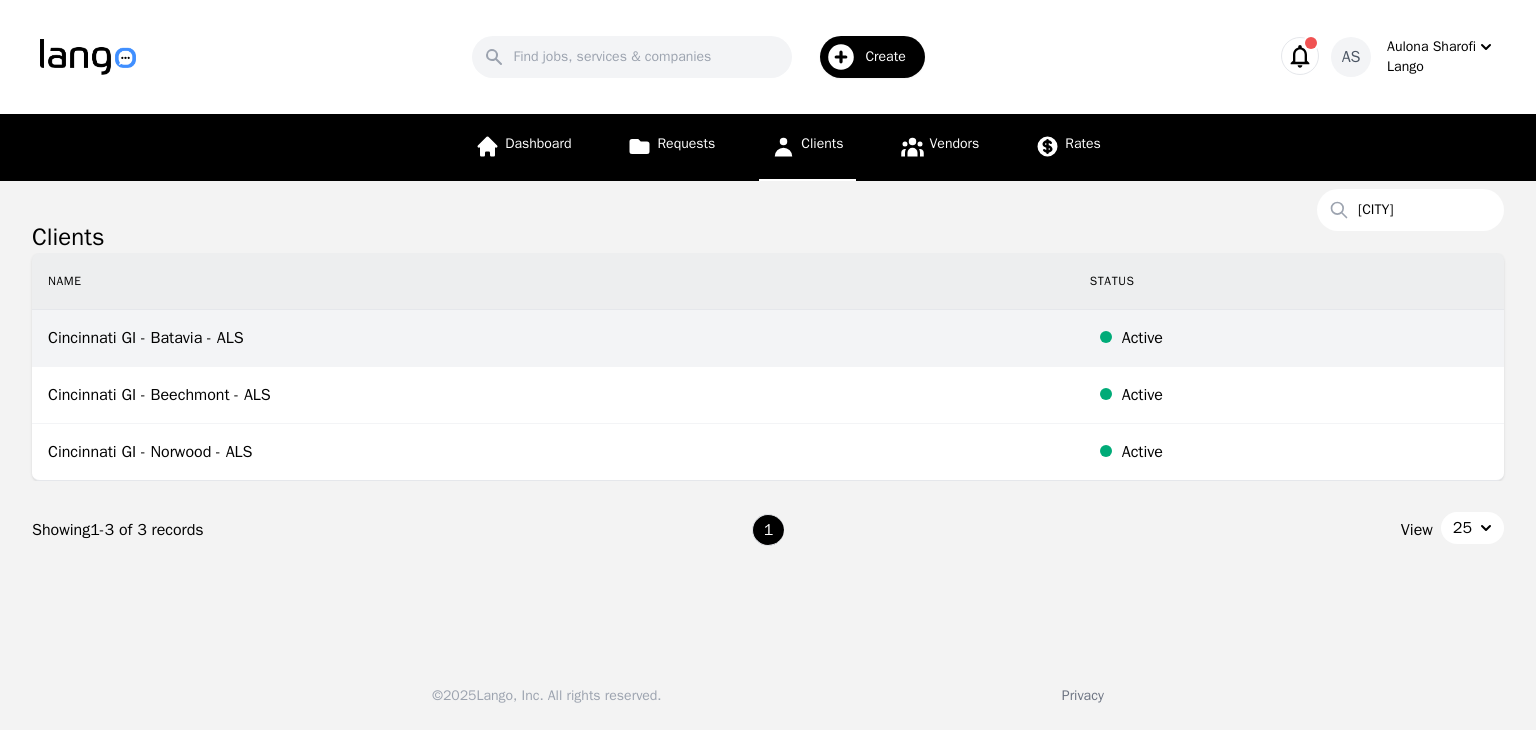 click on "Cincinnati GI - Batavia - ALS" at bounding box center (553, 338) 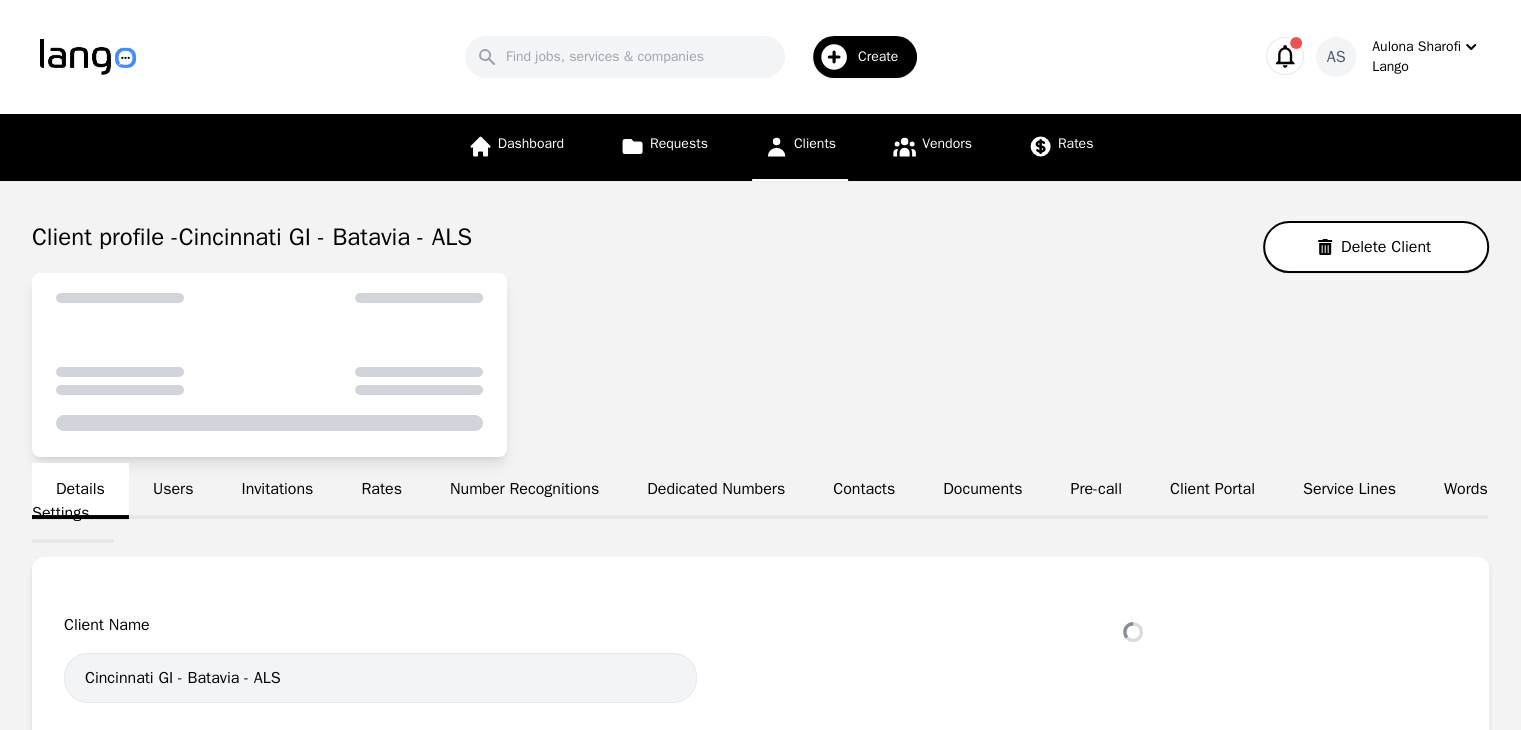 select on "active" 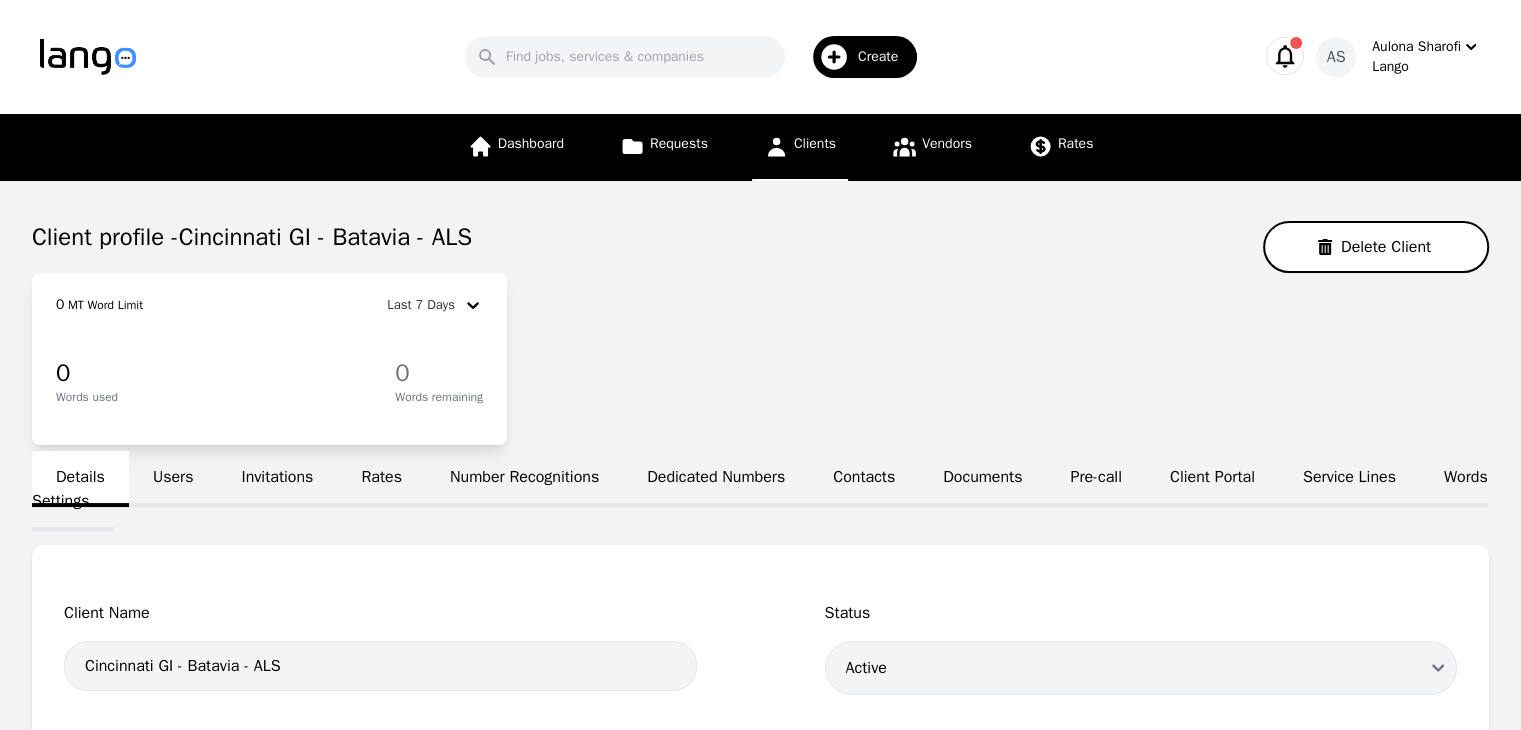 click on "Users" at bounding box center (173, 479) 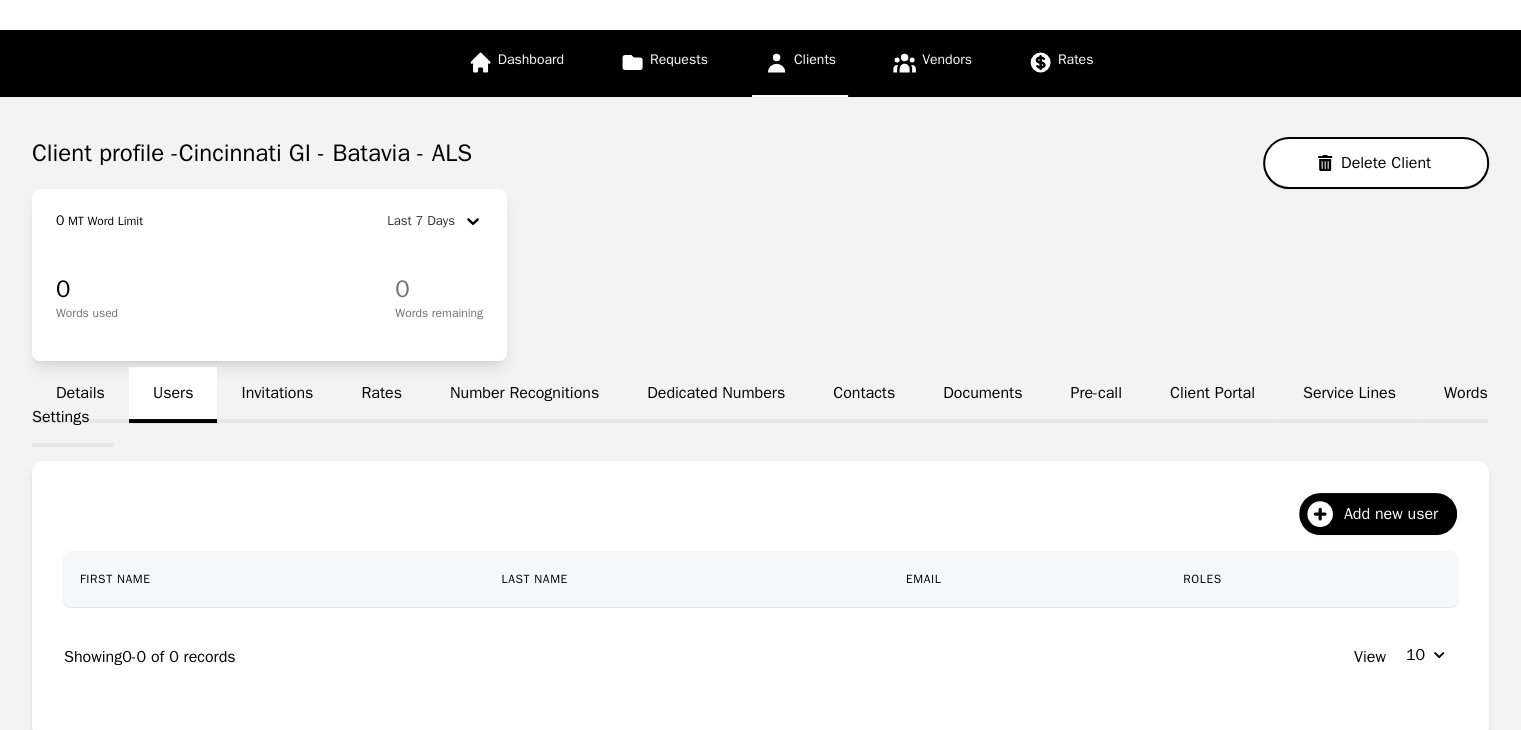 scroll, scrollTop: 200, scrollLeft: 0, axis: vertical 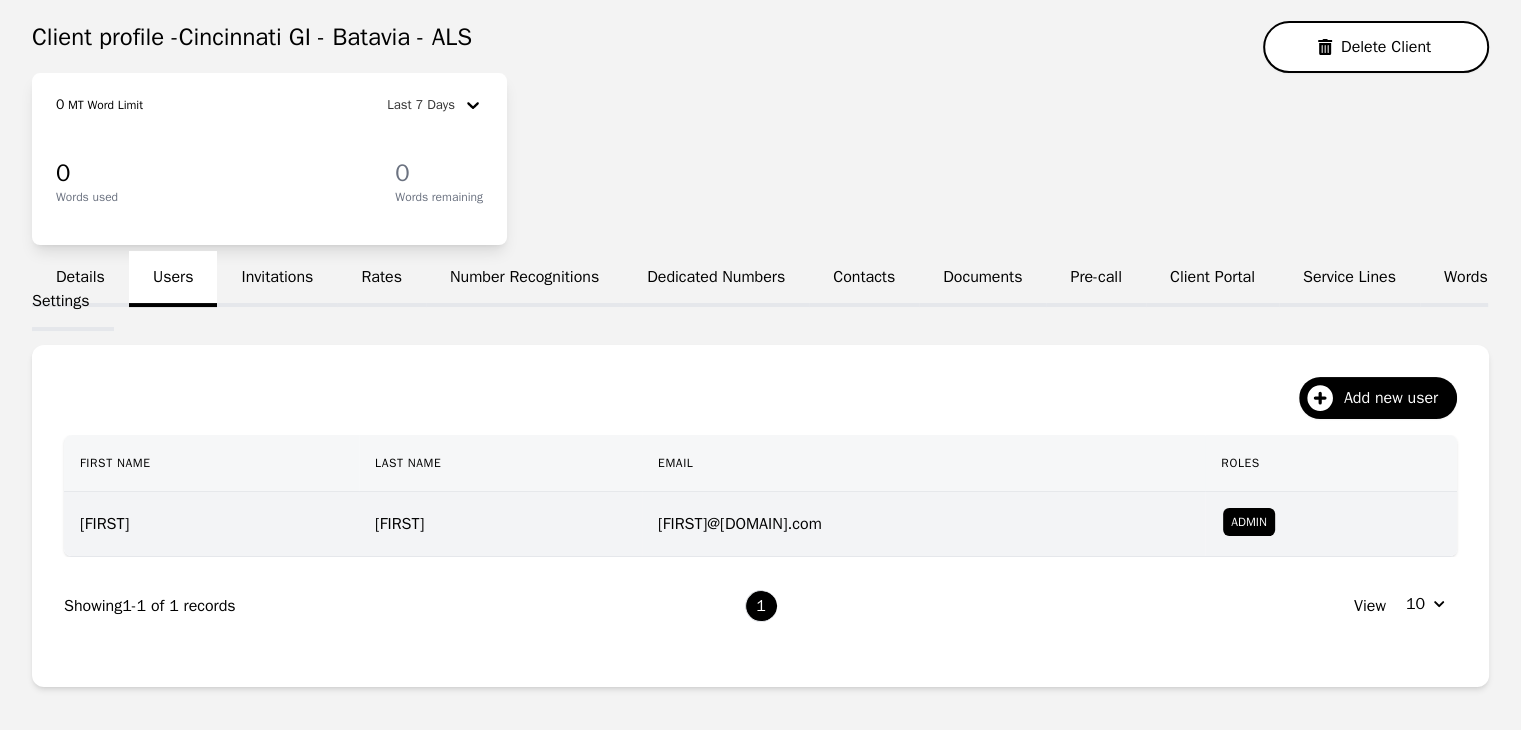 click on "[FIRST]@[DOMAIN].com" at bounding box center (923, 524) 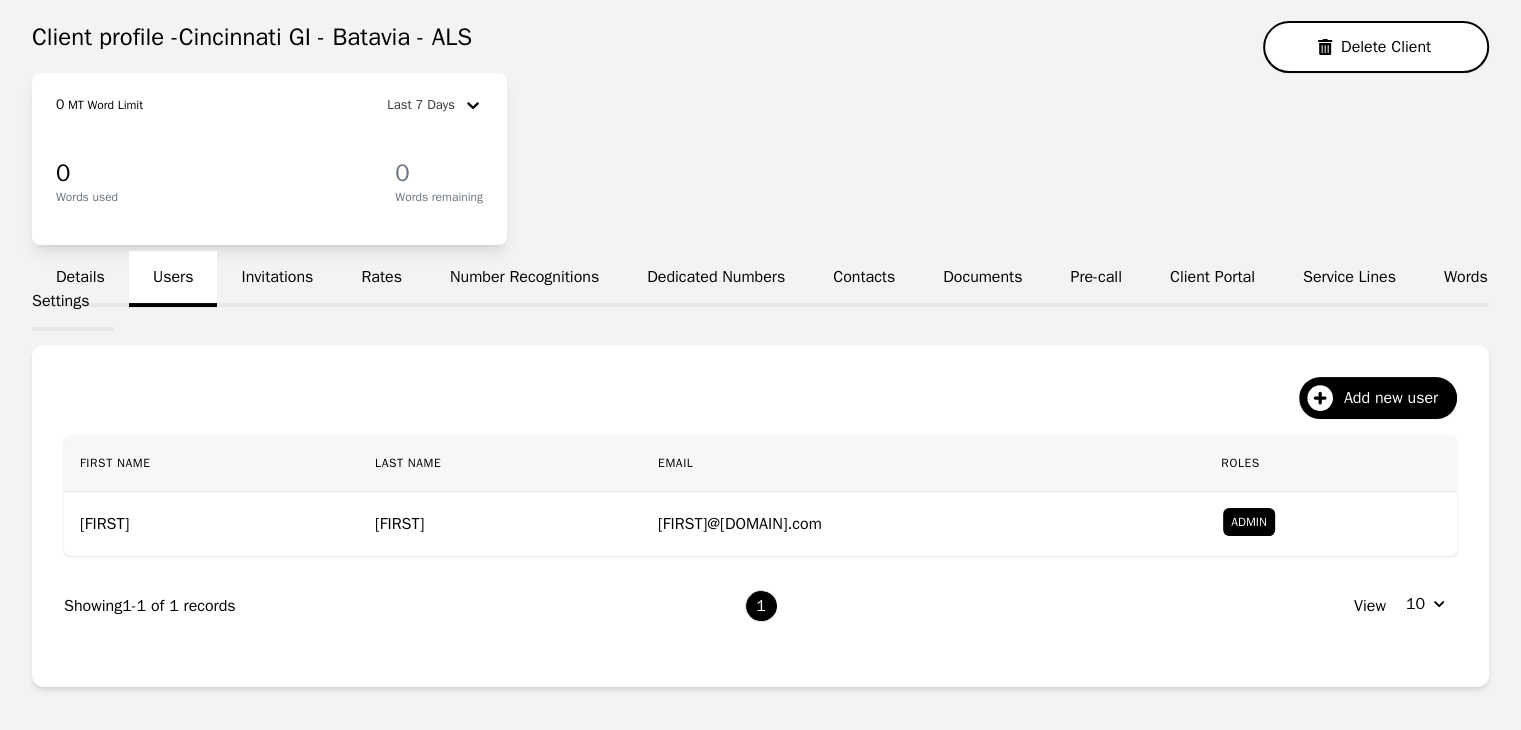click on "Invitations" at bounding box center (277, 279) 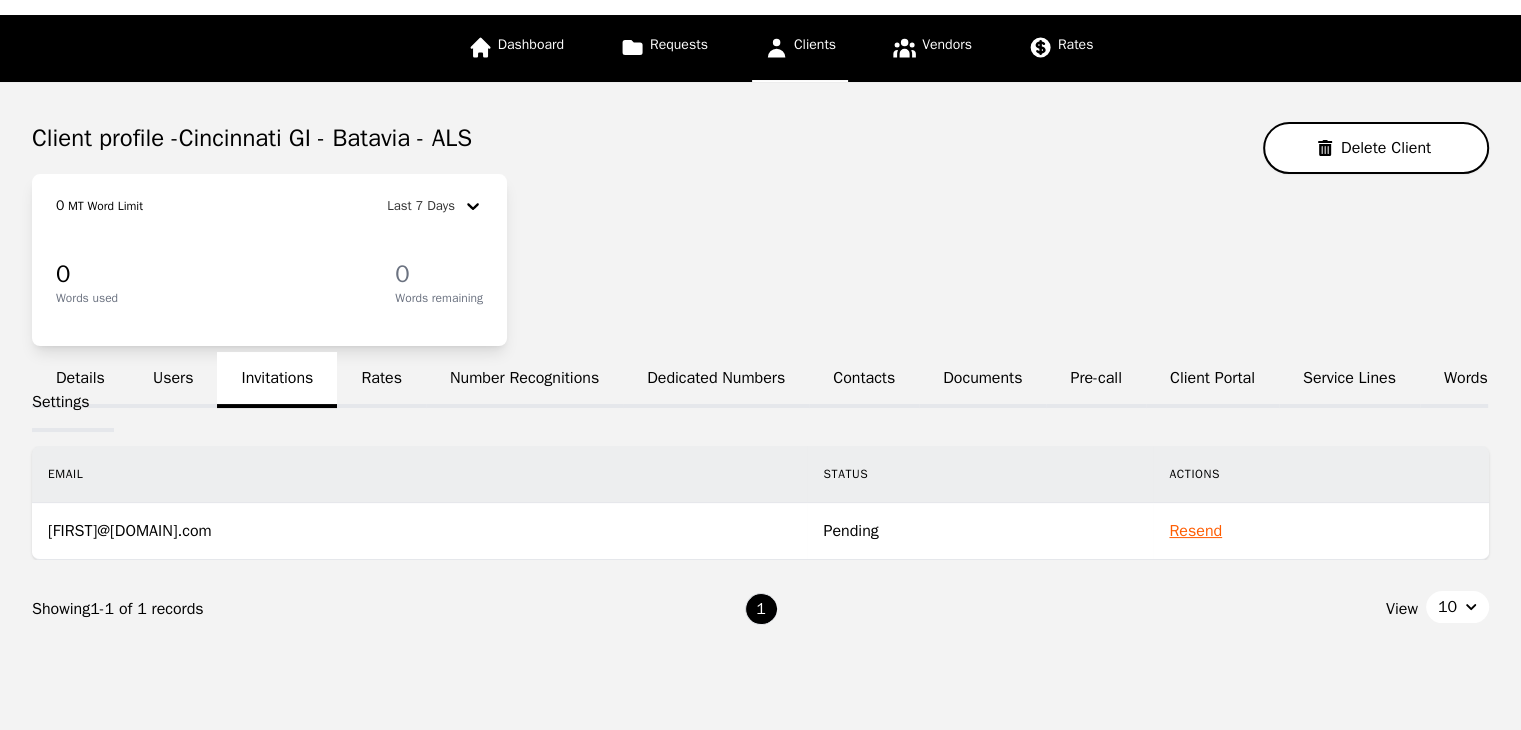 scroll, scrollTop: 156, scrollLeft: 0, axis: vertical 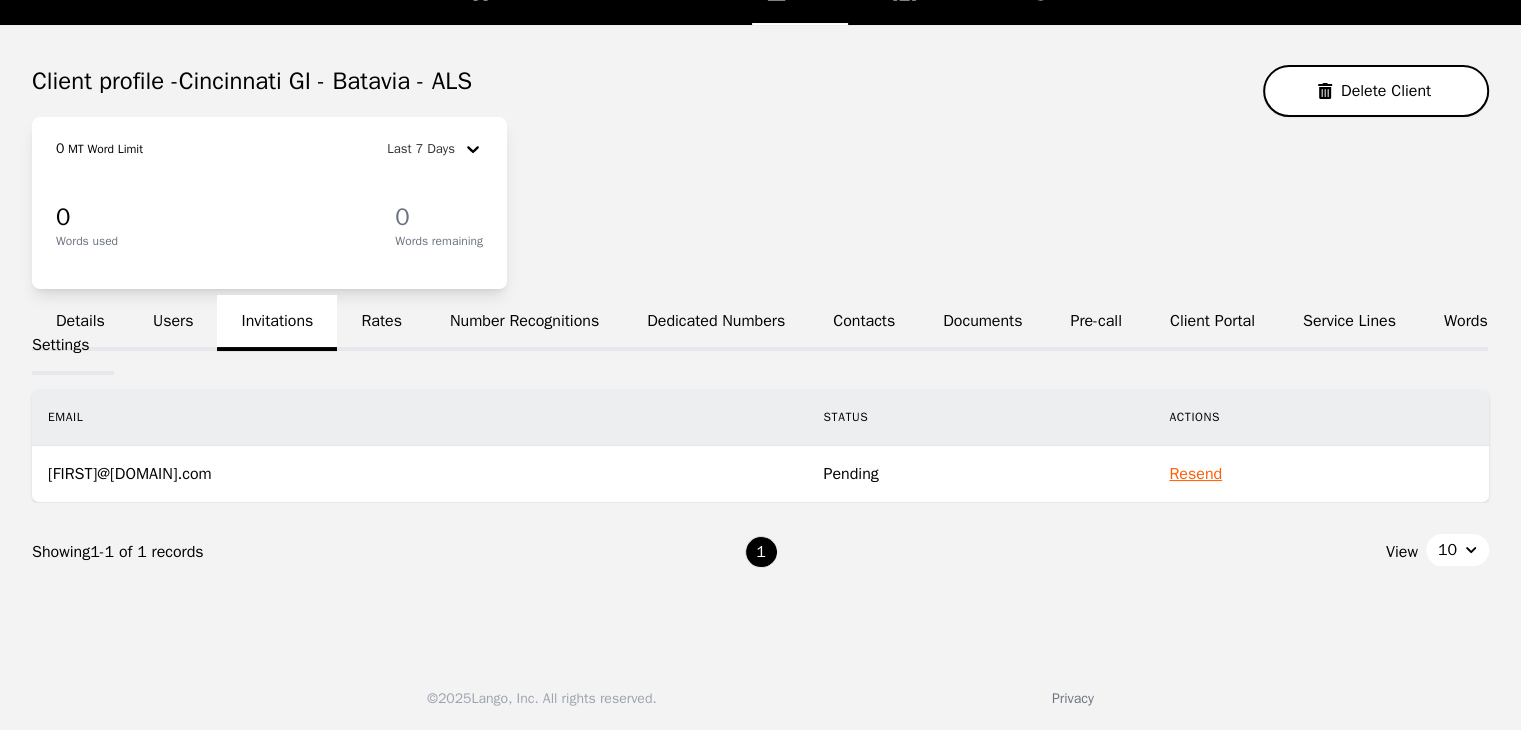 click on "Resend" at bounding box center [1195, 474] 